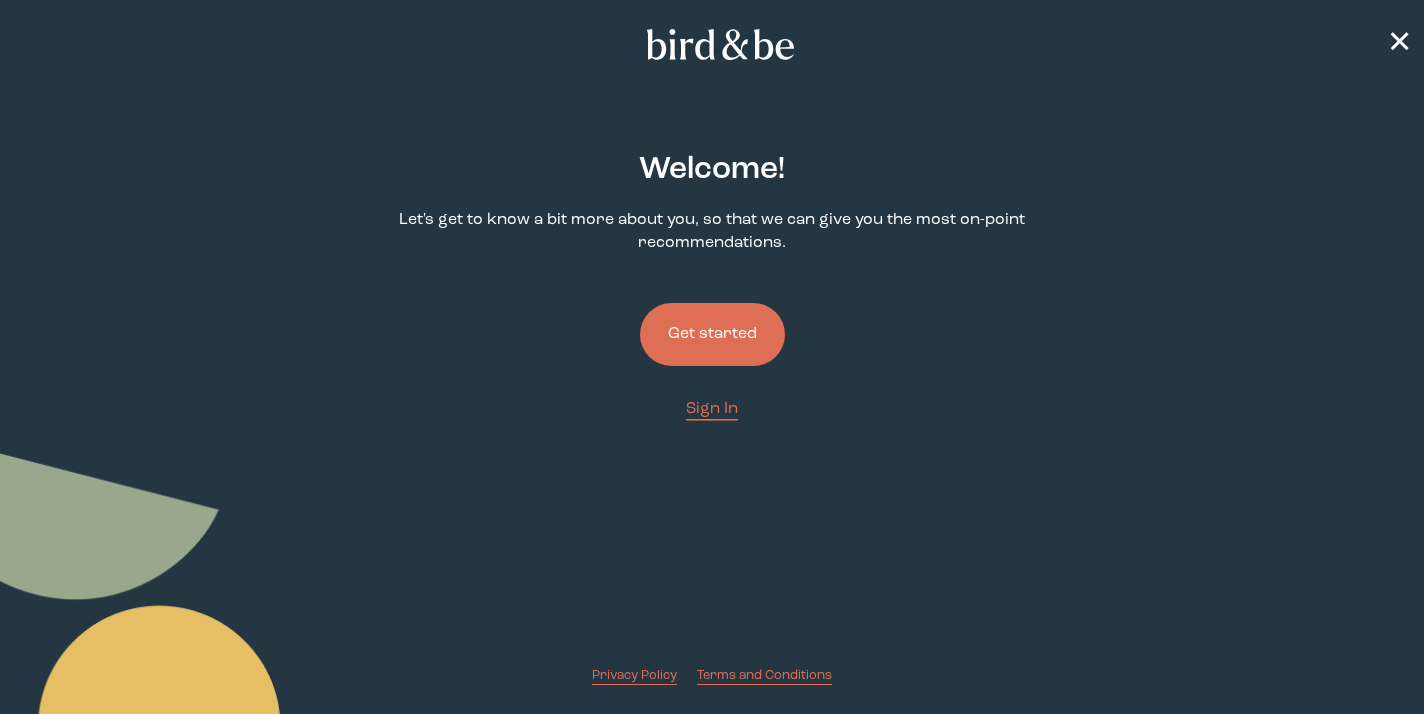 scroll, scrollTop: 0, scrollLeft: 0, axis: both 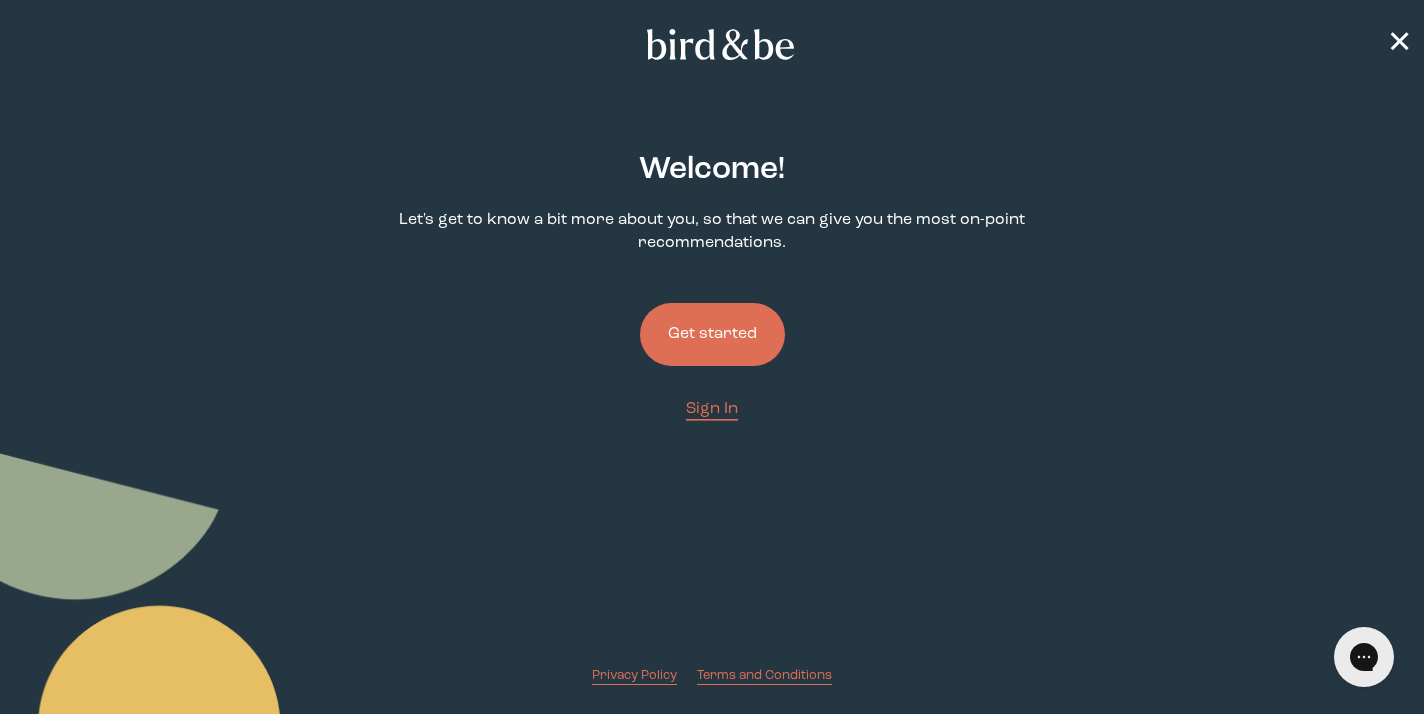 click on "Get started" at bounding box center [712, 334] 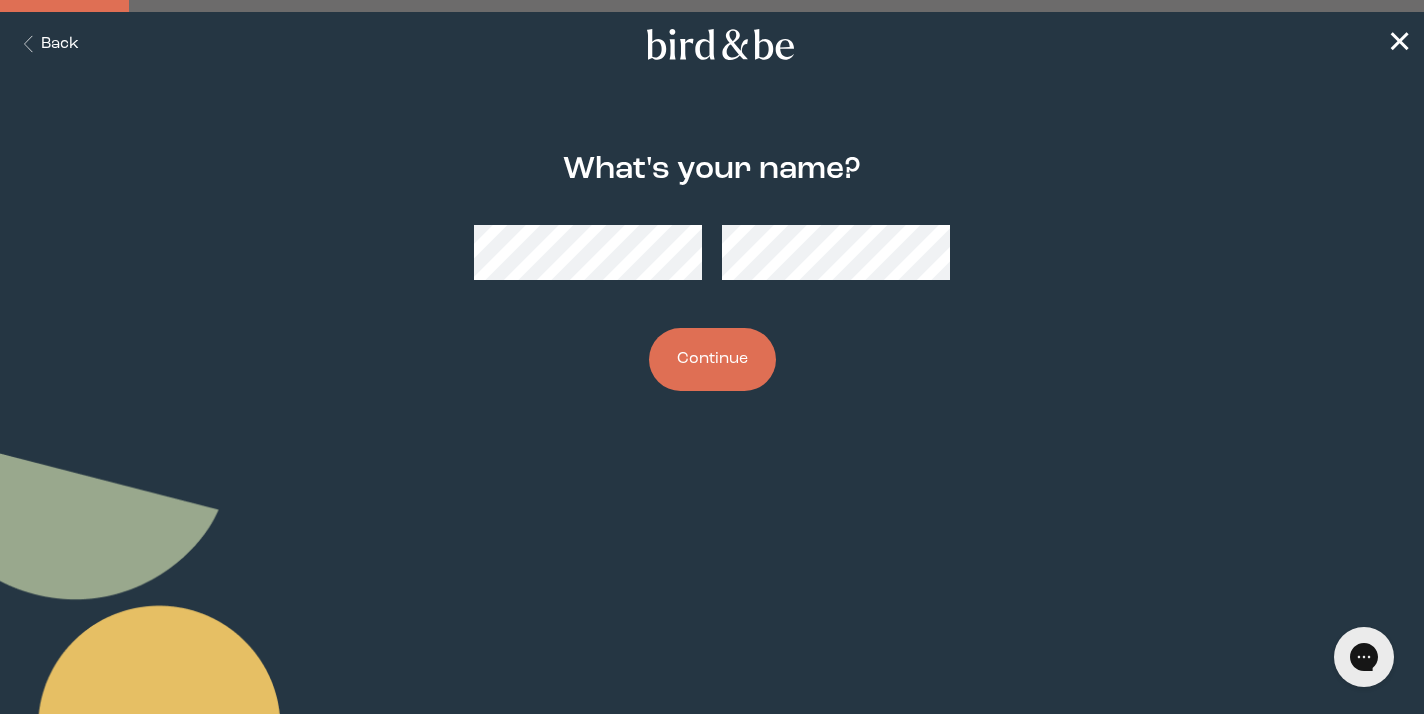 click on "Continue" at bounding box center (712, 359) 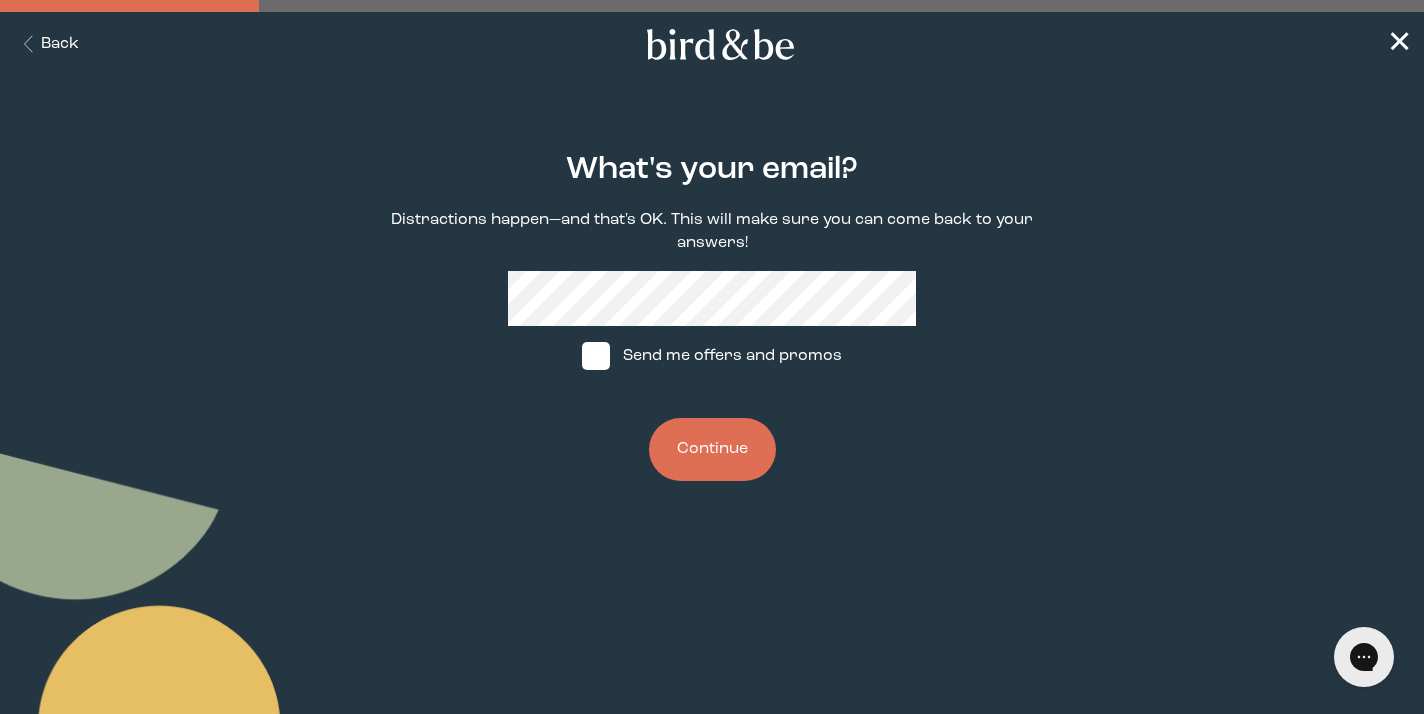 click on "Continue" at bounding box center [712, 449] 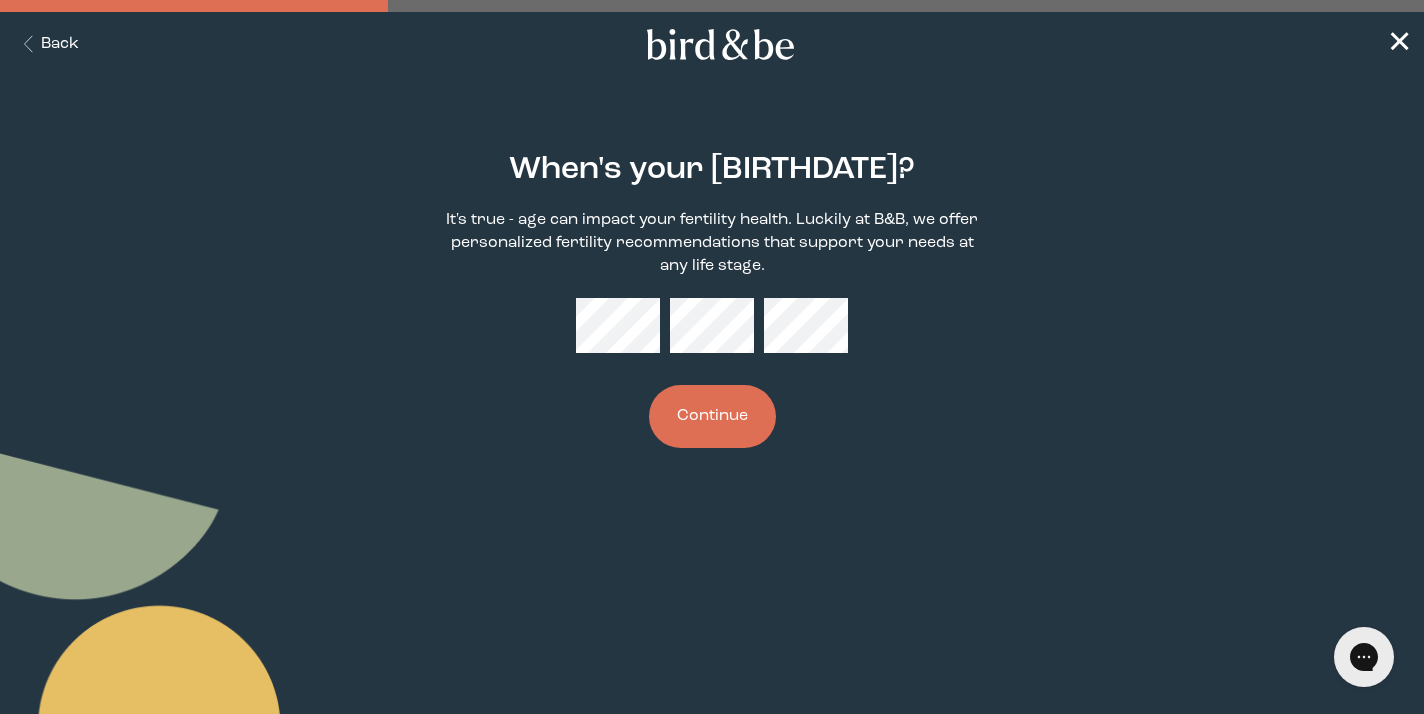 click on "Continue" at bounding box center (712, 416) 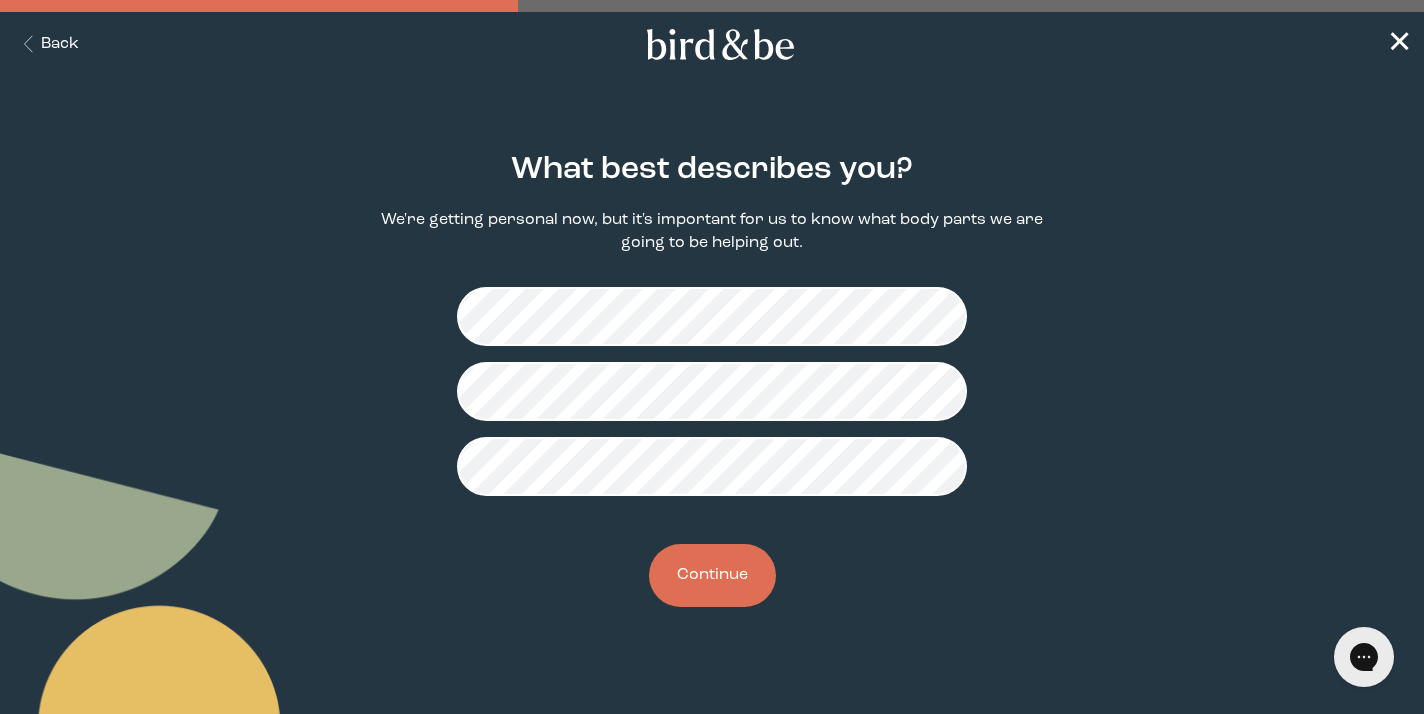 click on "Continue" at bounding box center [712, 575] 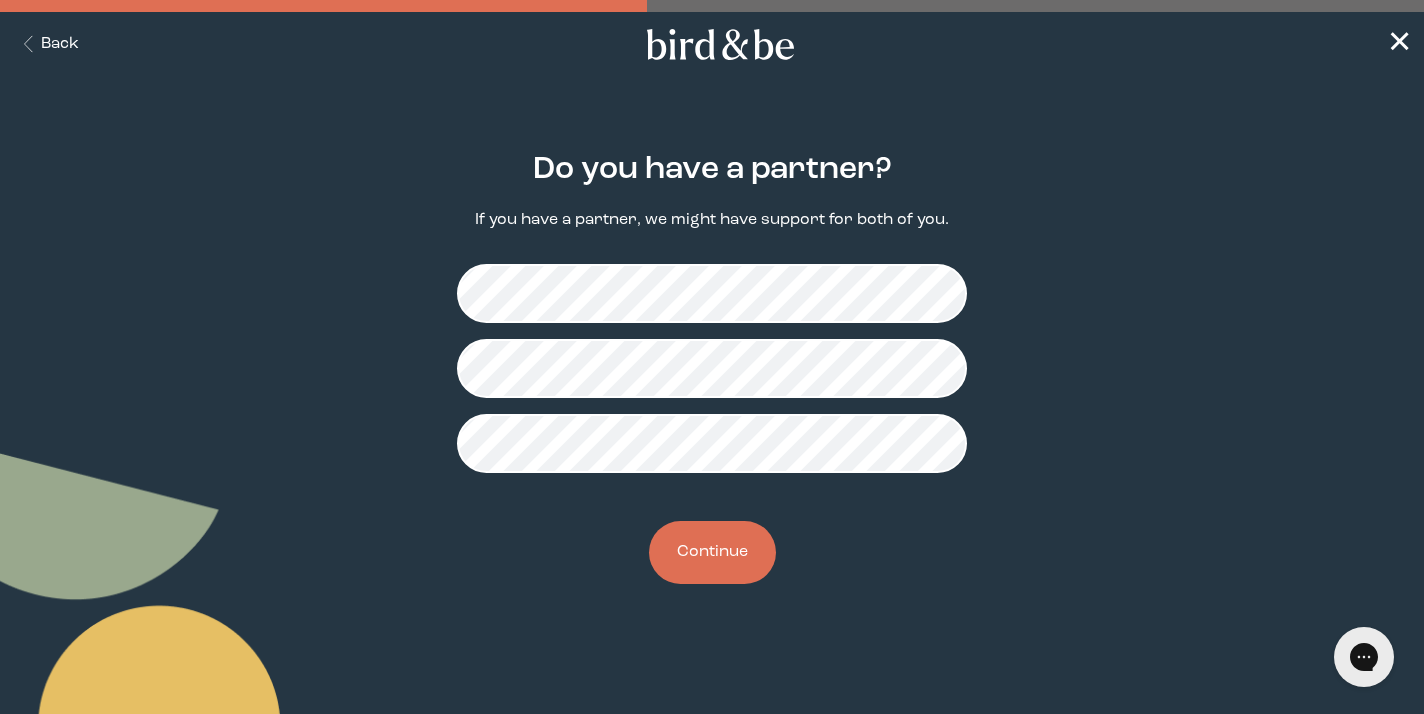 click on "Continue" at bounding box center [712, 552] 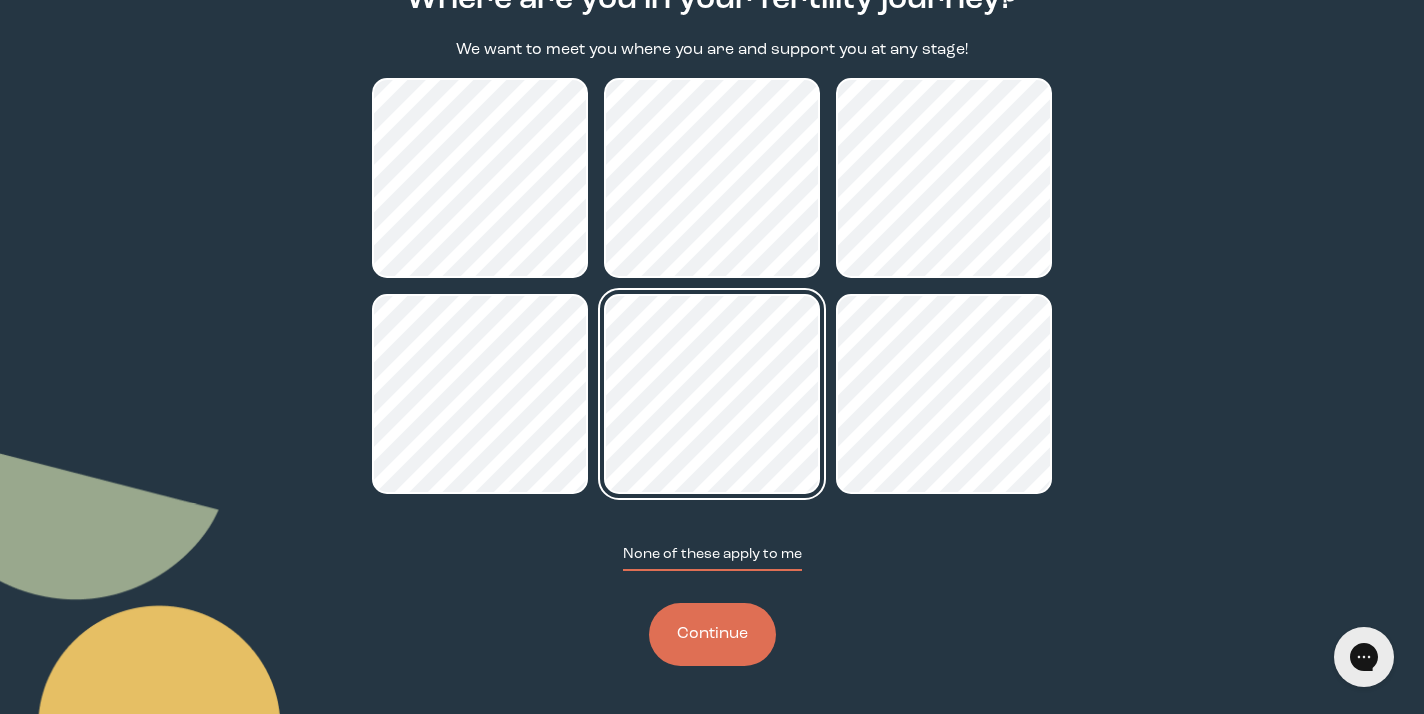 scroll, scrollTop: 170, scrollLeft: 0, axis: vertical 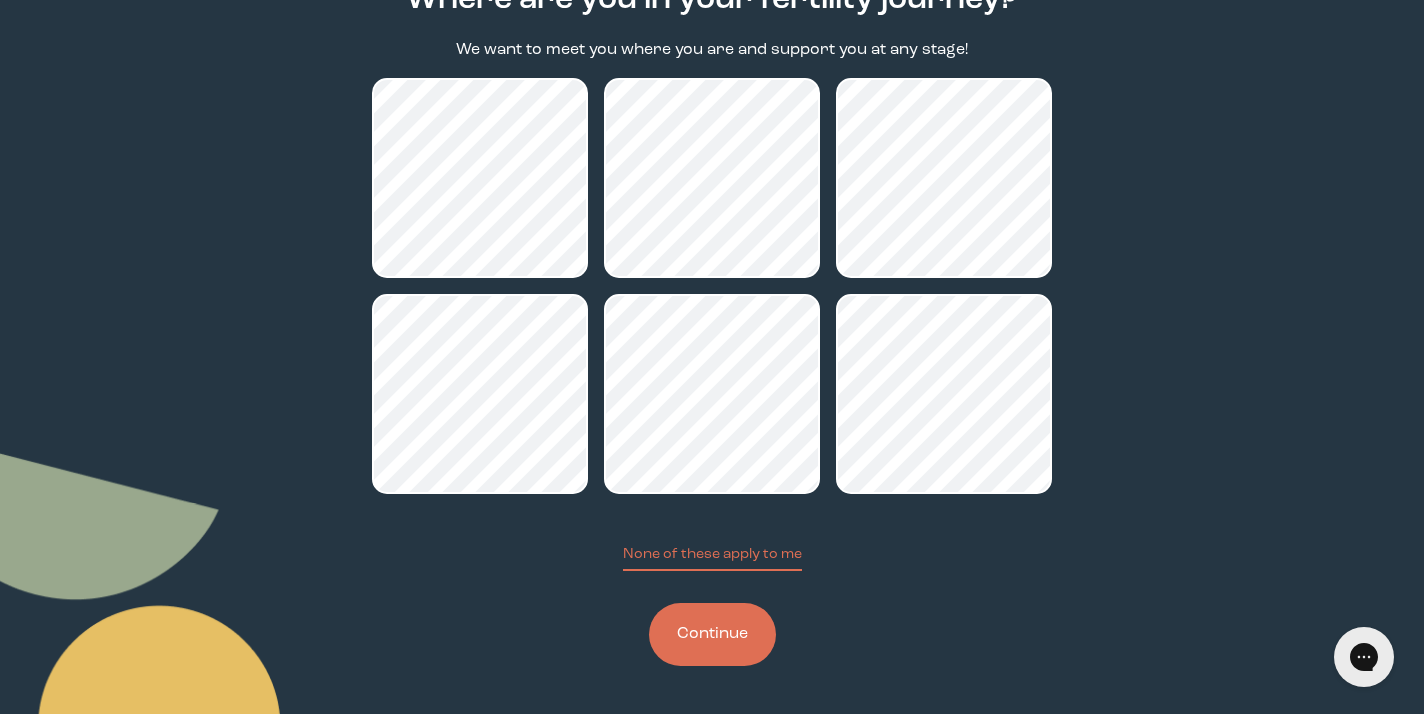 click on "Continue" at bounding box center (712, 634) 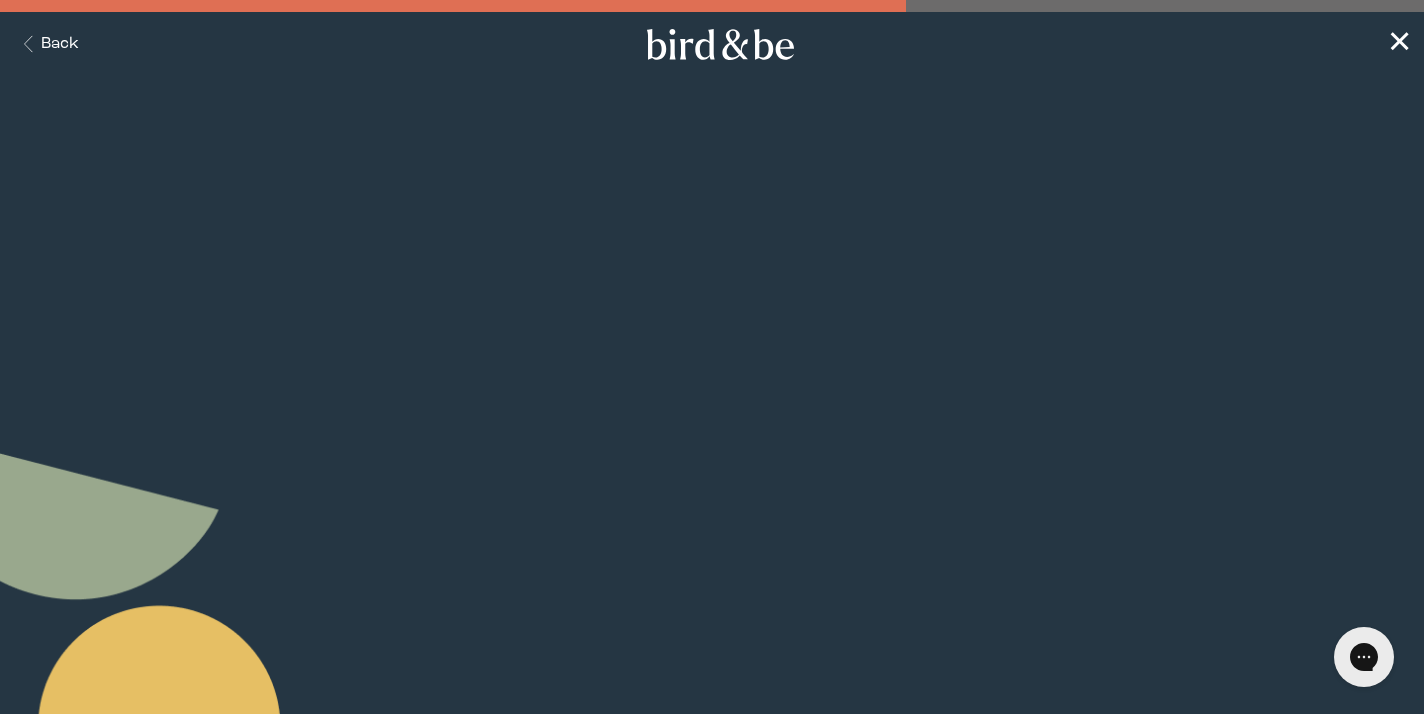 scroll, scrollTop: 0, scrollLeft: 0, axis: both 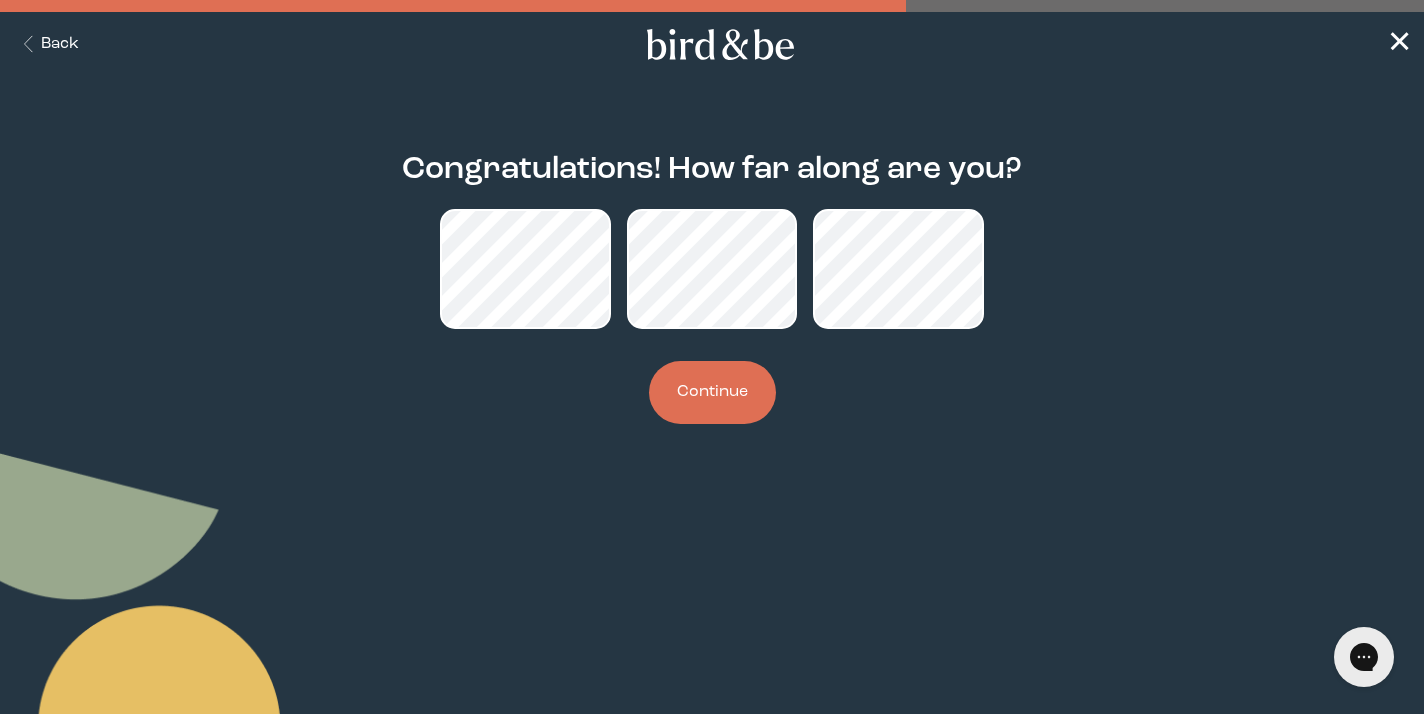 click on "Continue" at bounding box center [712, 392] 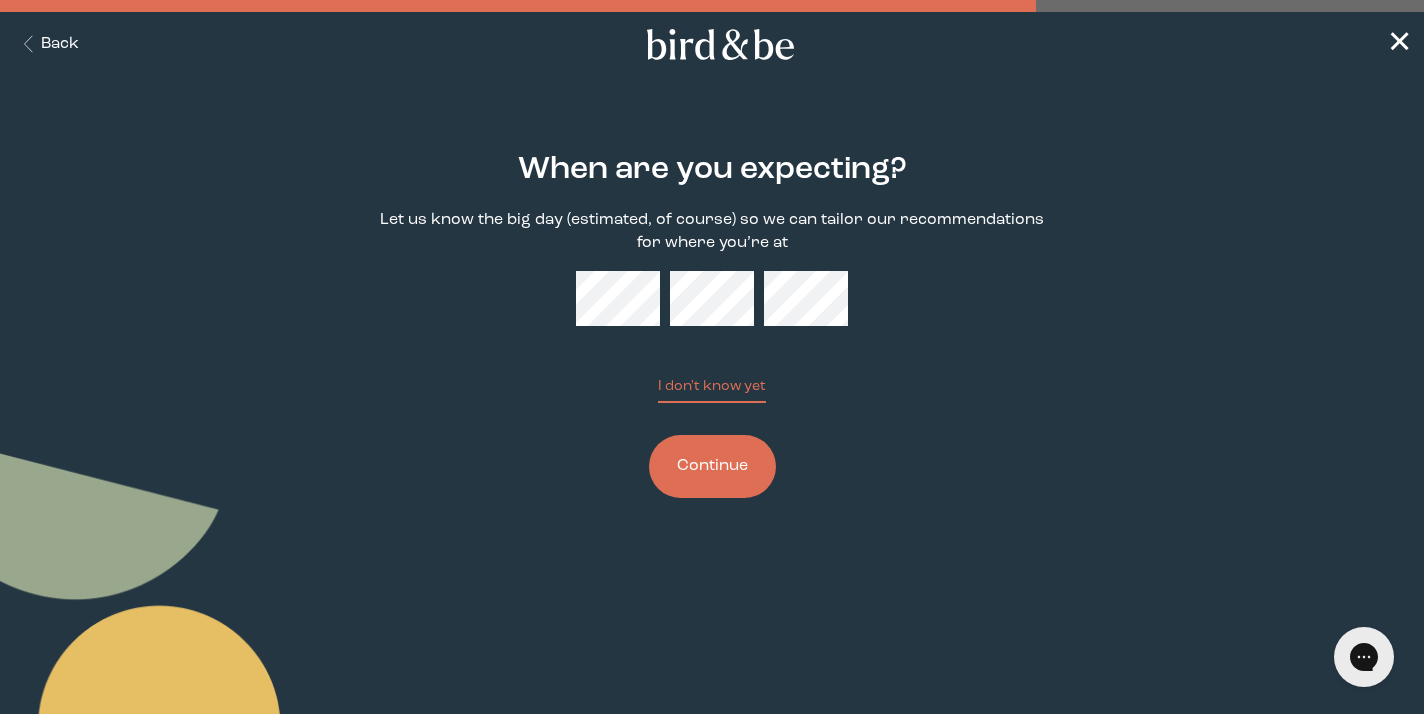 click on "Continue" at bounding box center (712, 466) 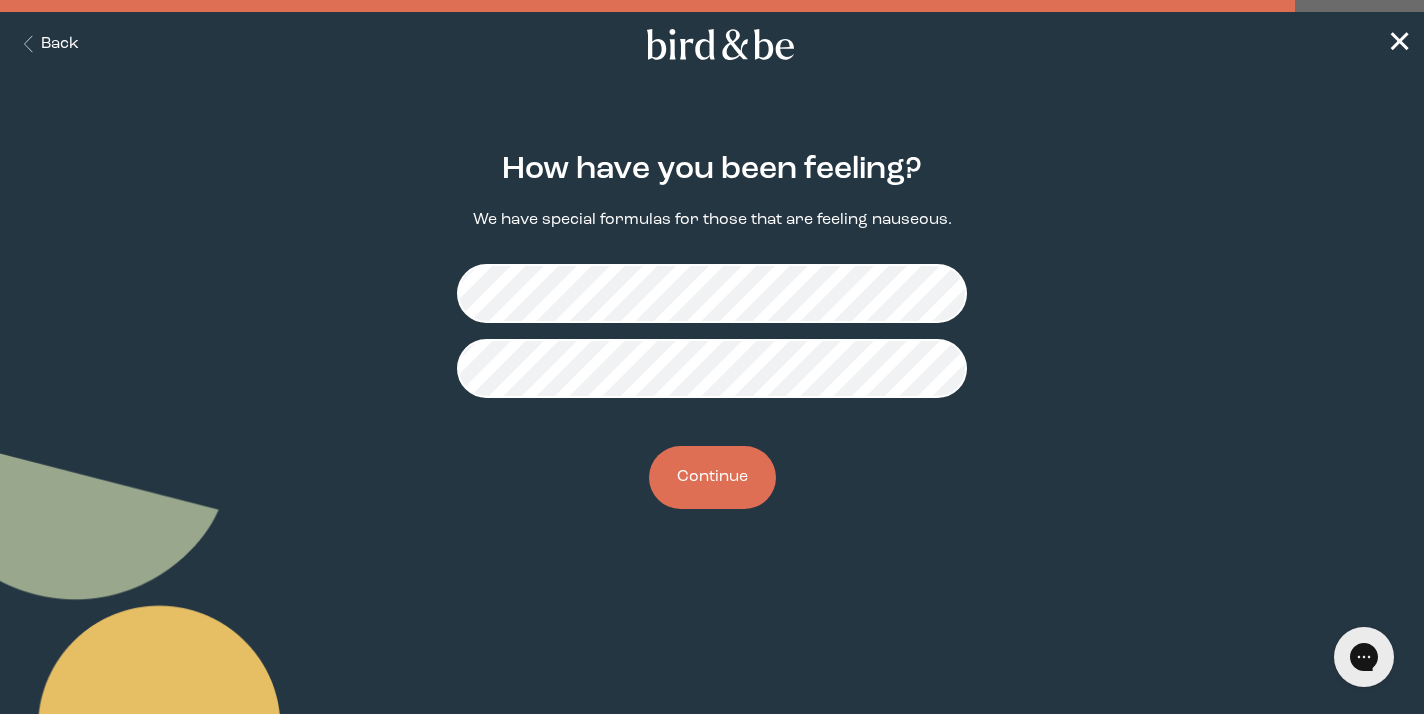 click on "Continue" at bounding box center (712, 477) 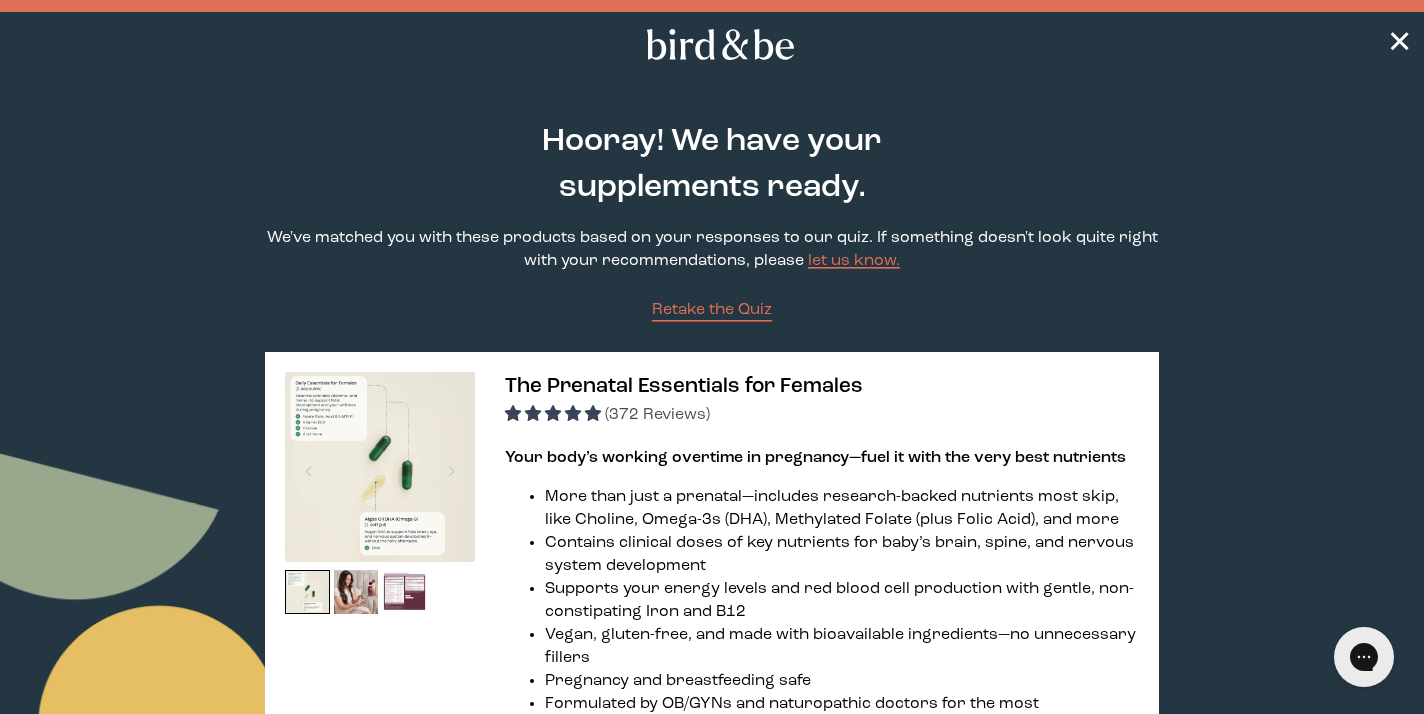 scroll, scrollTop: 0, scrollLeft: 0, axis: both 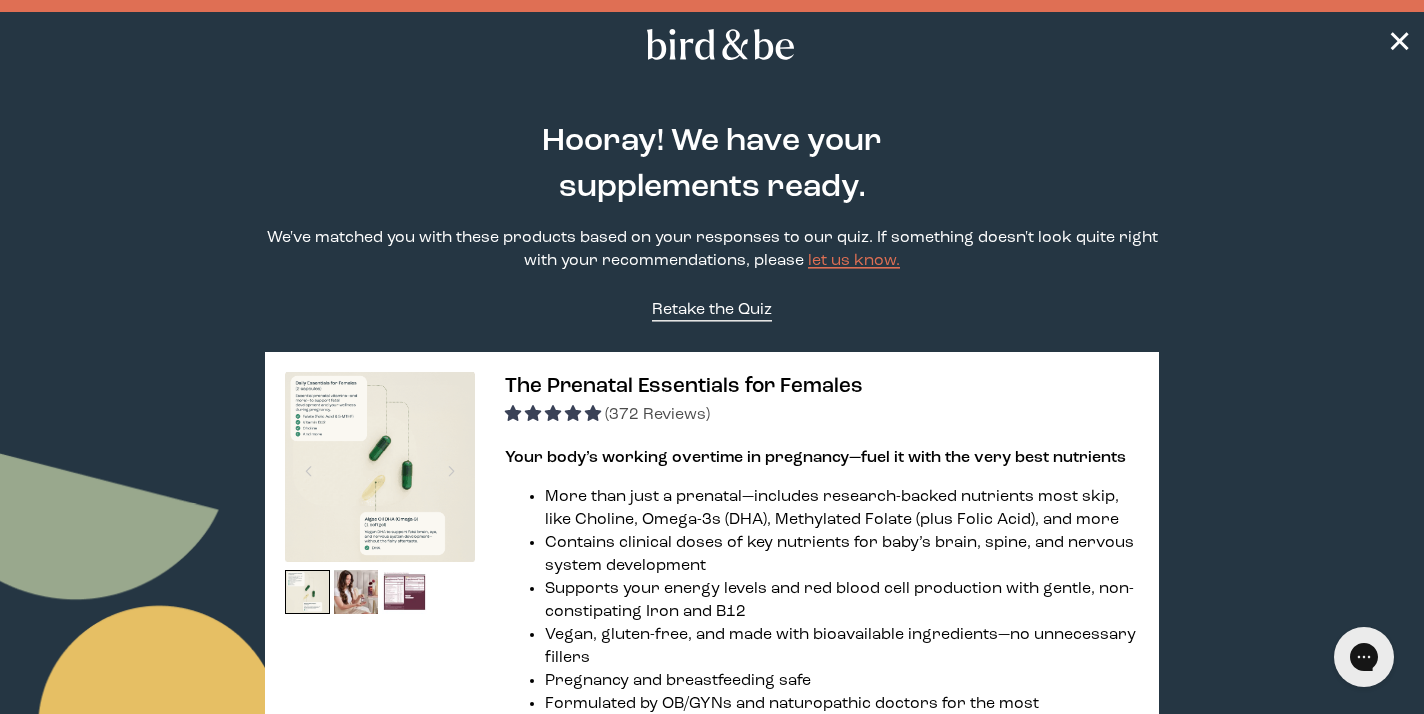 click on "Retake the Quiz" at bounding box center [712, 310] 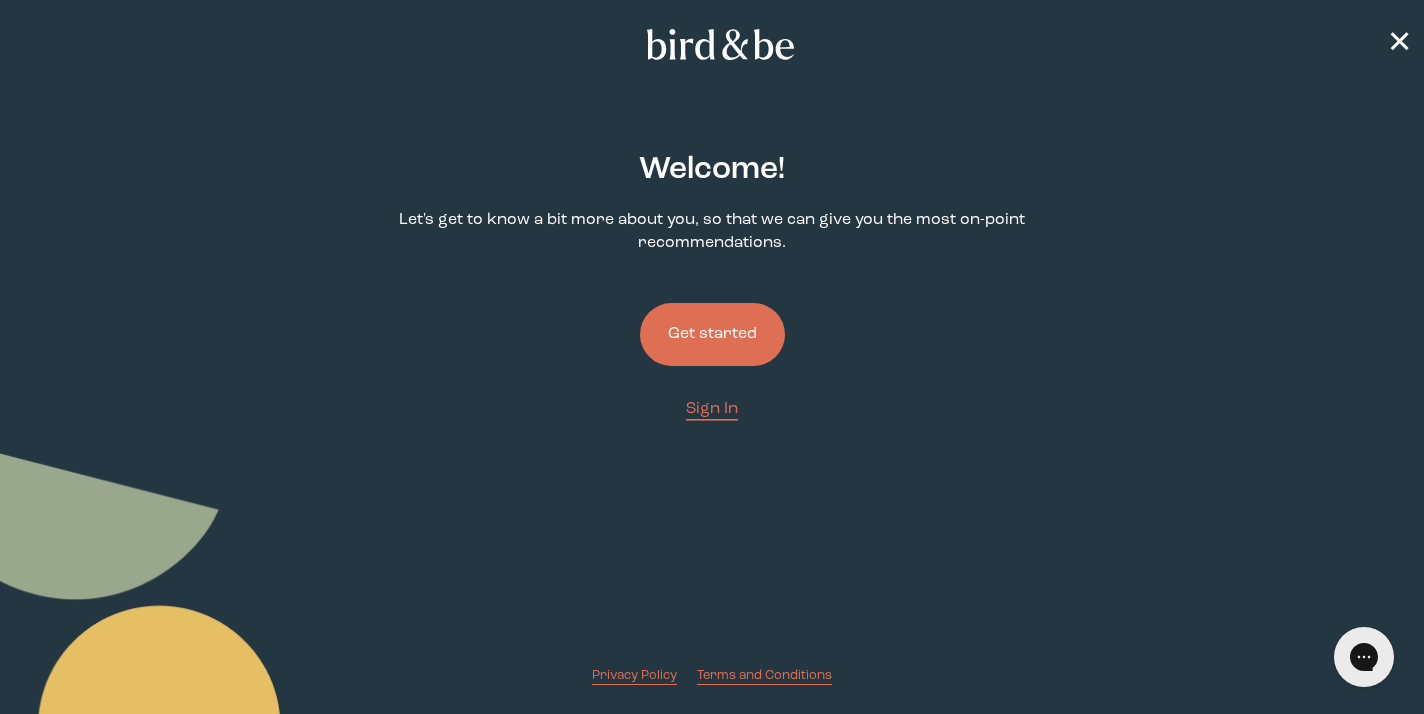 click on "Get started" at bounding box center (712, 334) 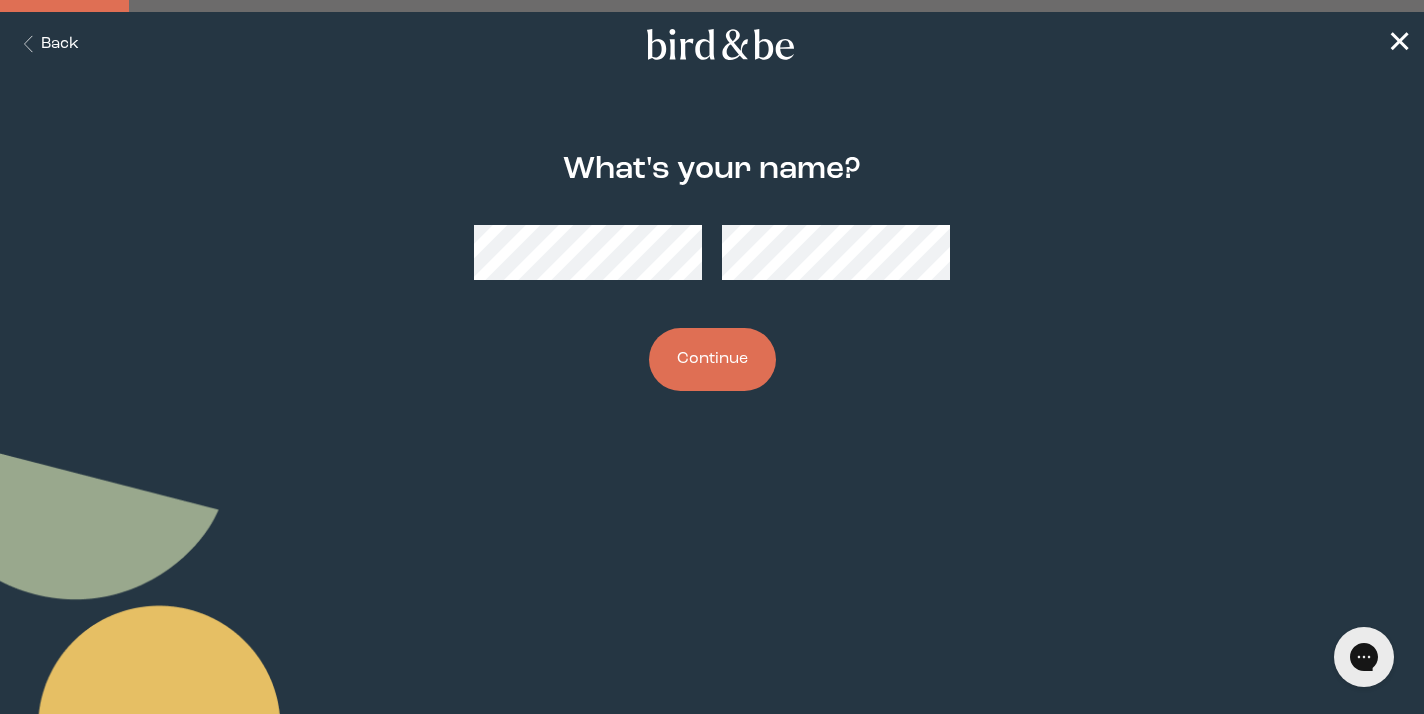 click on "Continue" at bounding box center (712, 359) 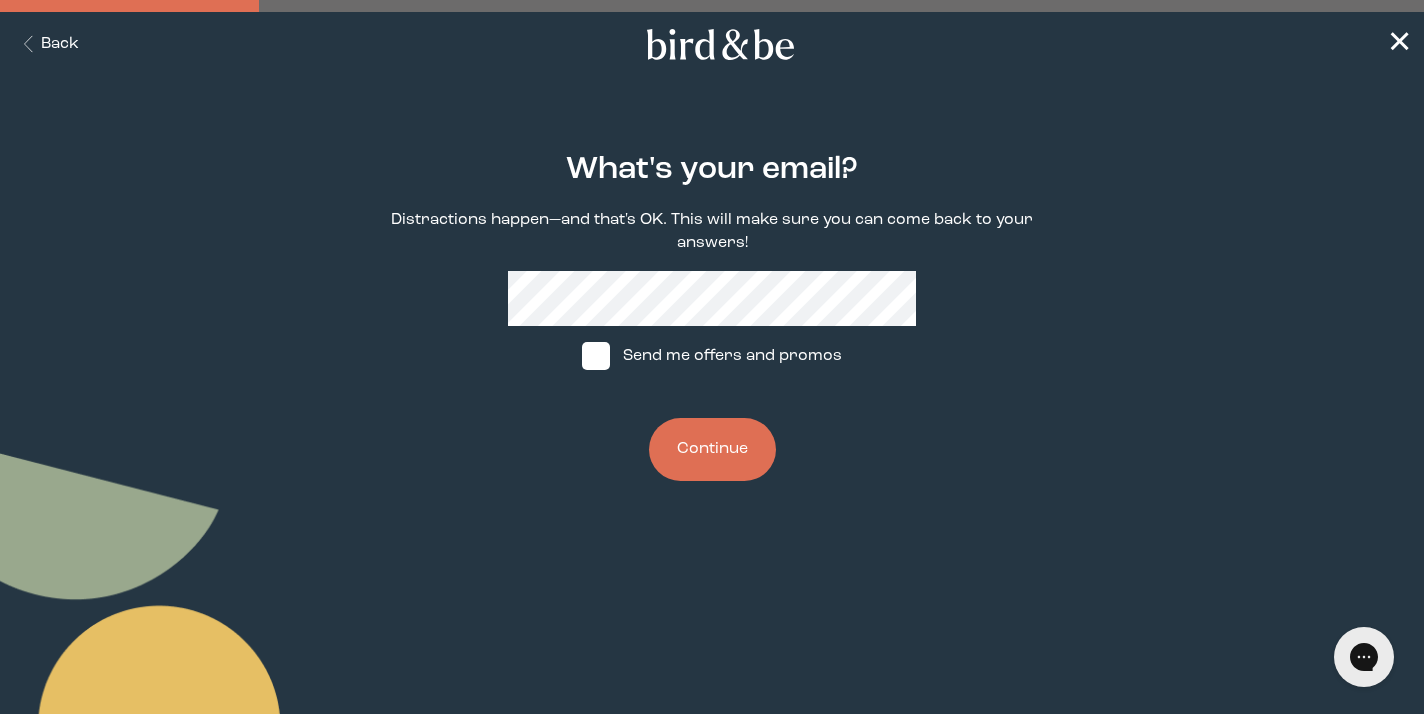click on "Continue" at bounding box center [712, 449] 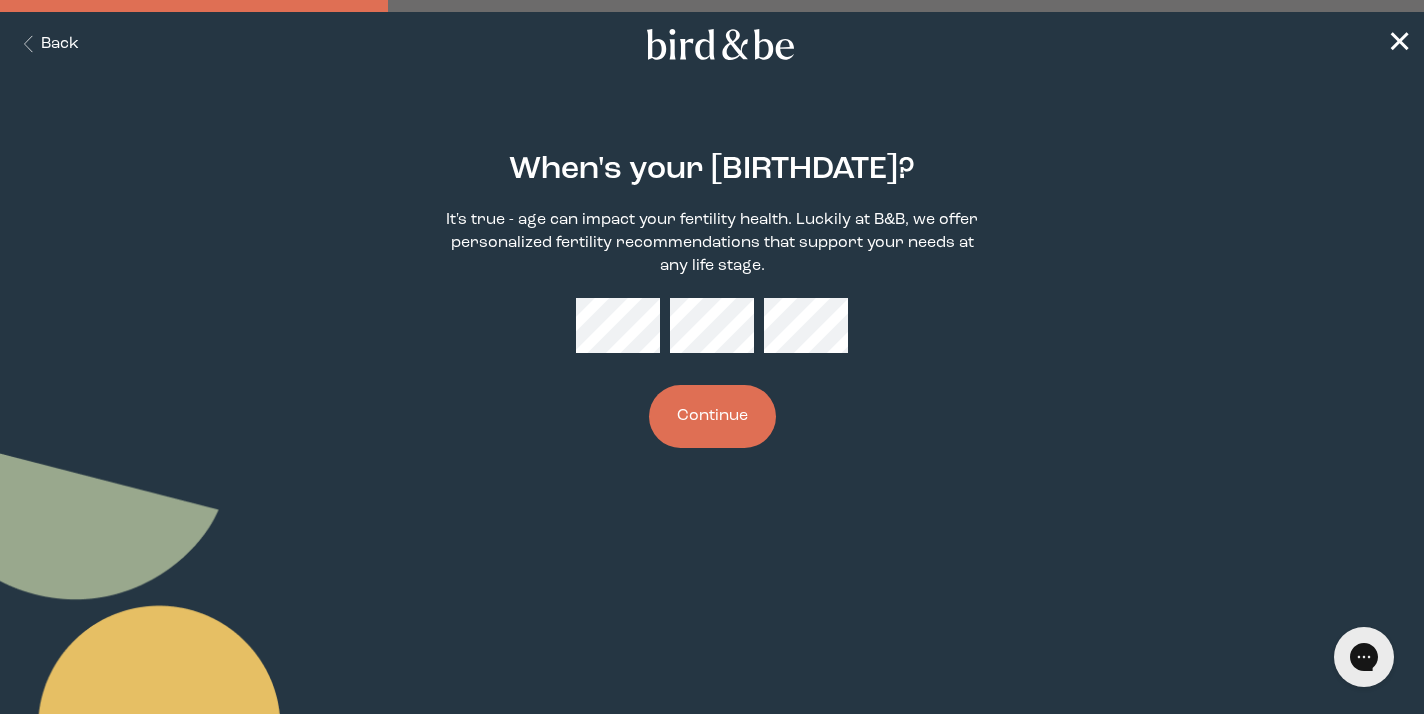 click on "Continue" at bounding box center [712, 416] 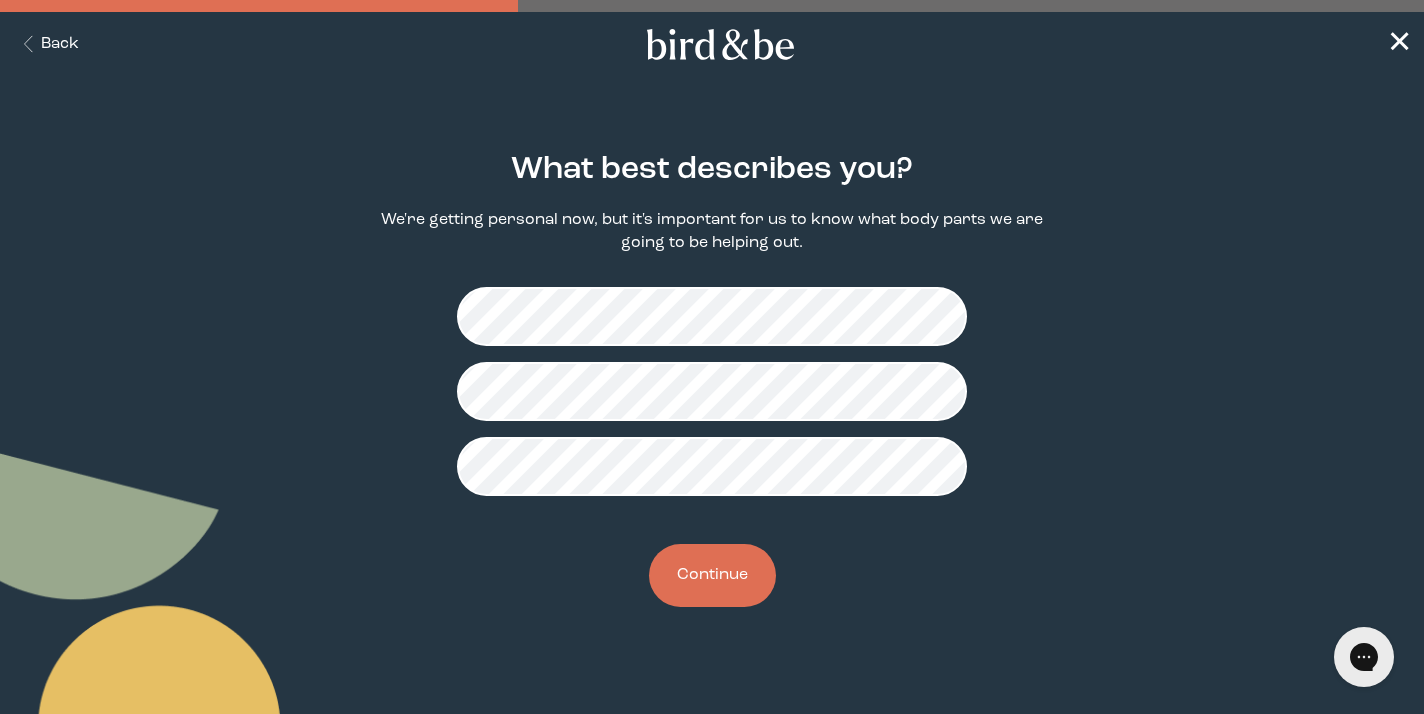 click on "What best describes you? We're getting personal now, but it's important for us to know what body parts we are going to be helping out. Continue" at bounding box center (712, 379) 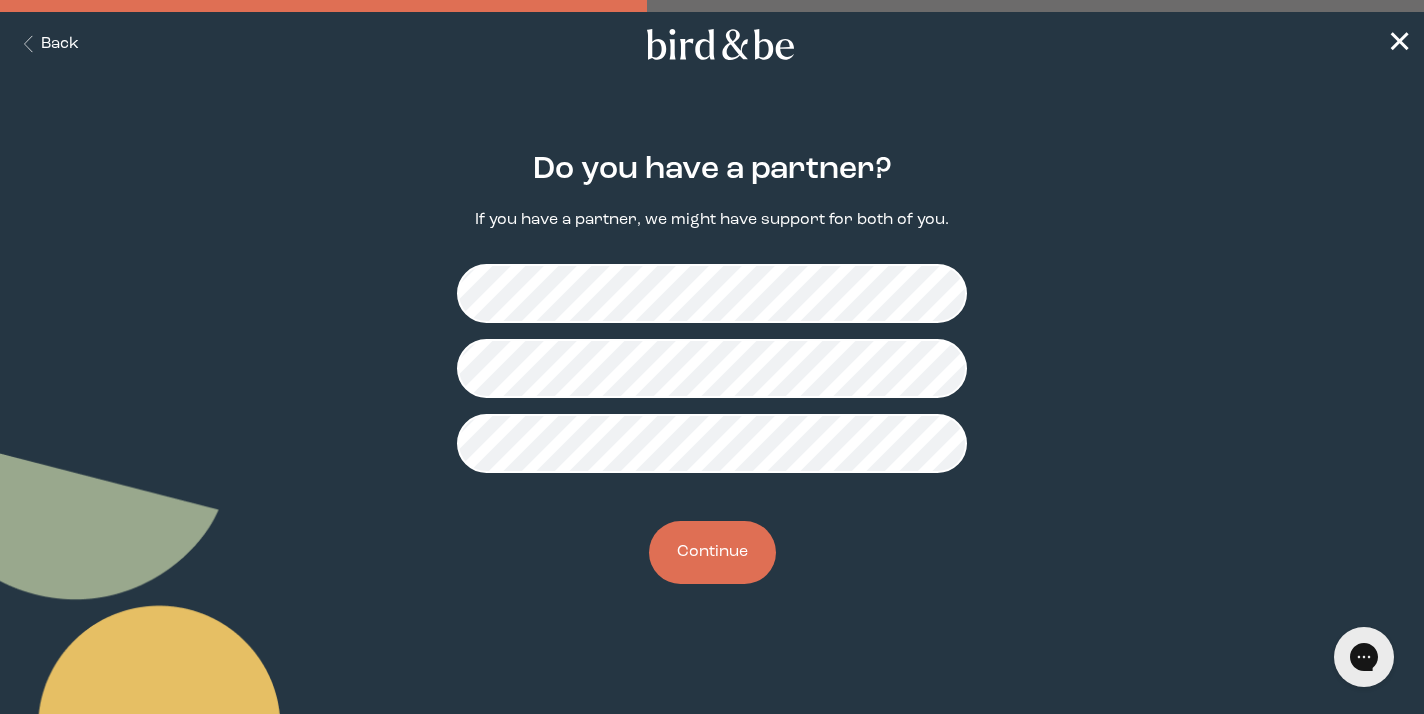 click on "Continue" at bounding box center (712, 552) 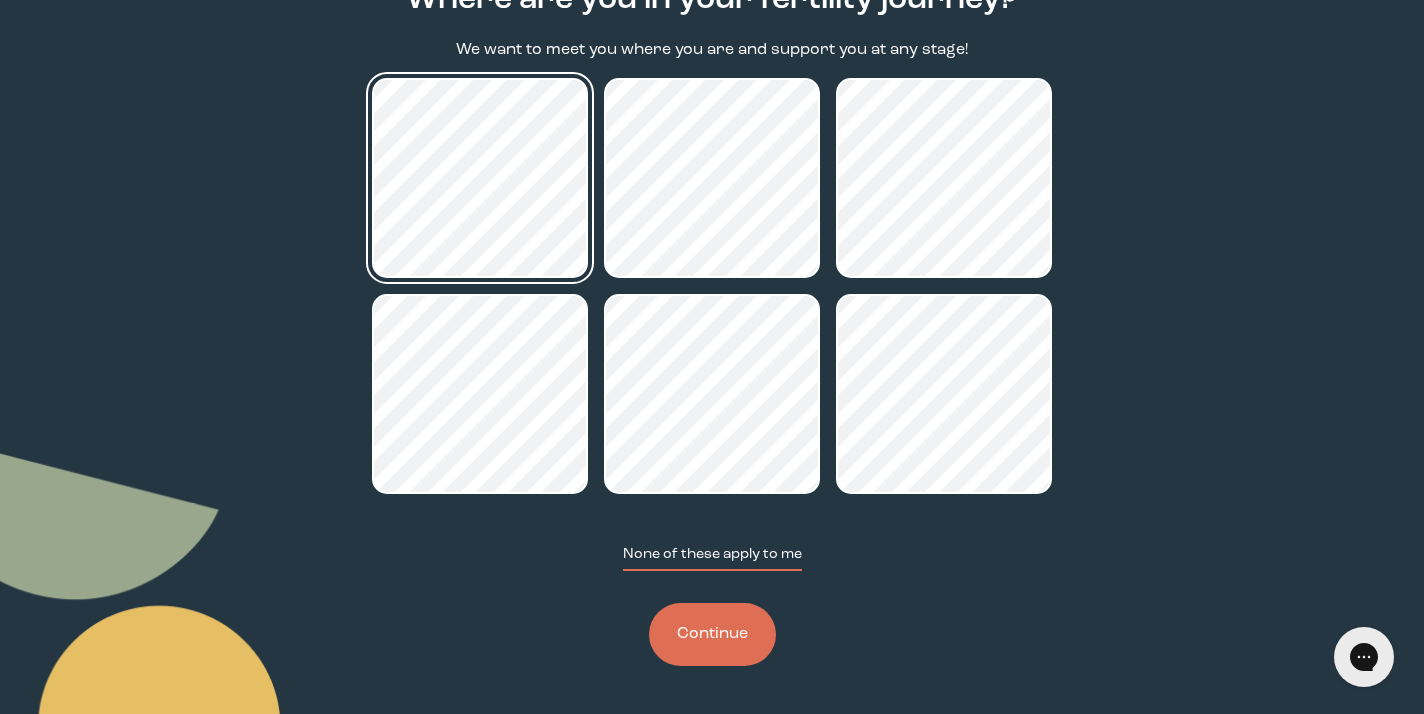 scroll, scrollTop: 170, scrollLeft: 0, axis: vertical 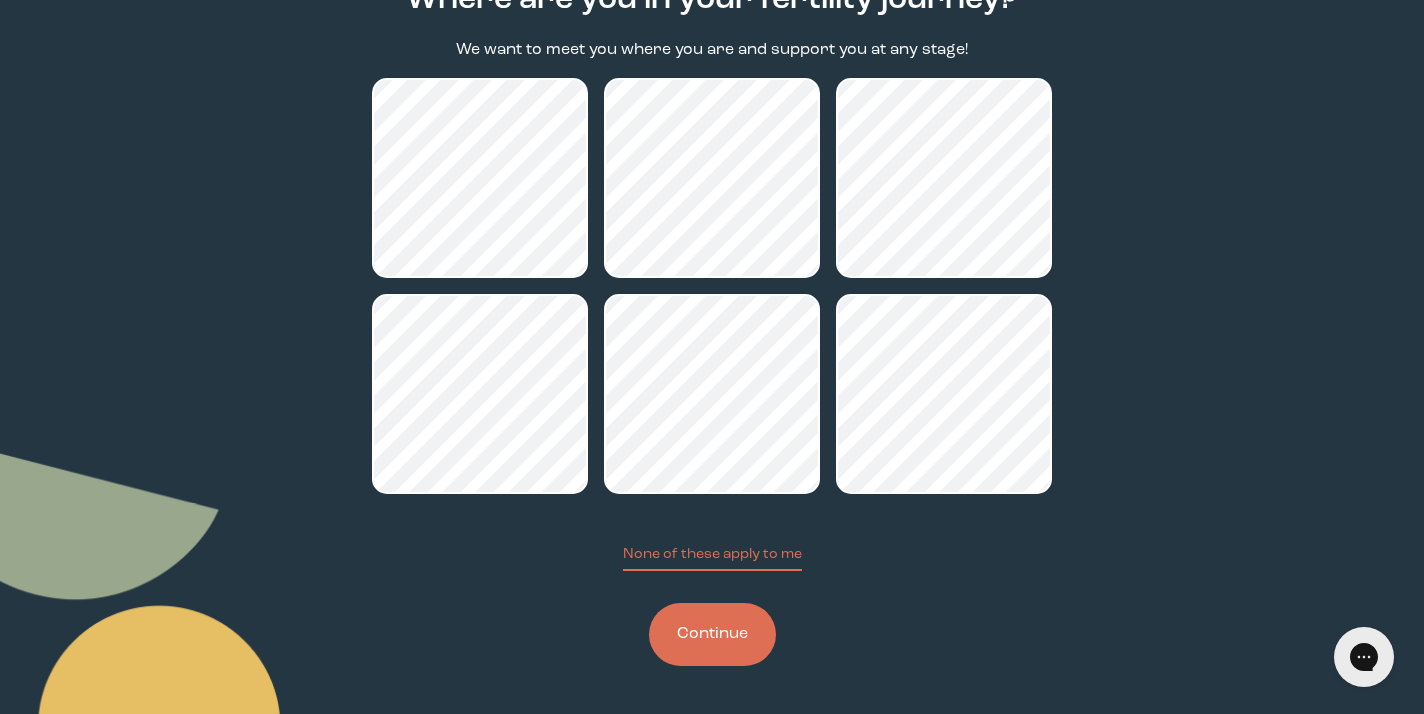 click on "Continue" at bounding box center (712, 634) 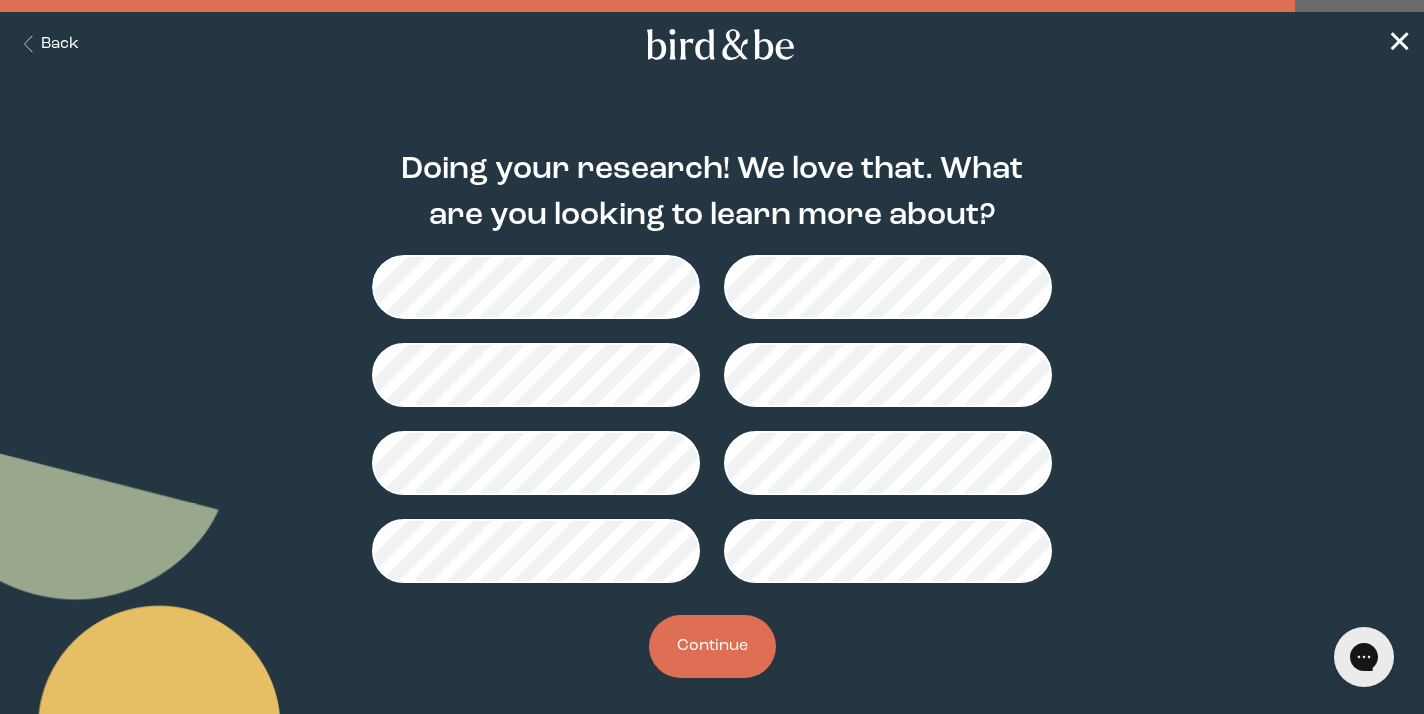 click on "Continue" at bounding box center [712, 646] 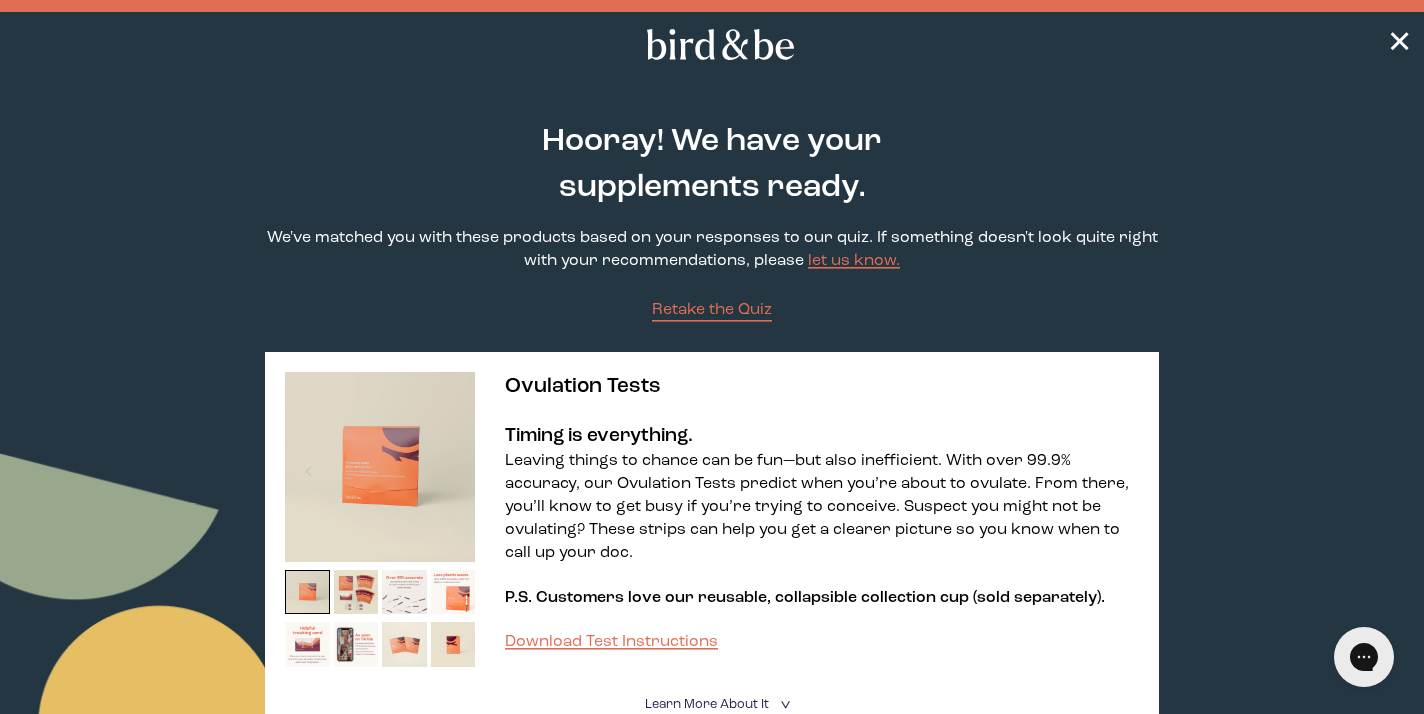 scroll, scrollTop: 0, scrollLeft: 0, axis: both 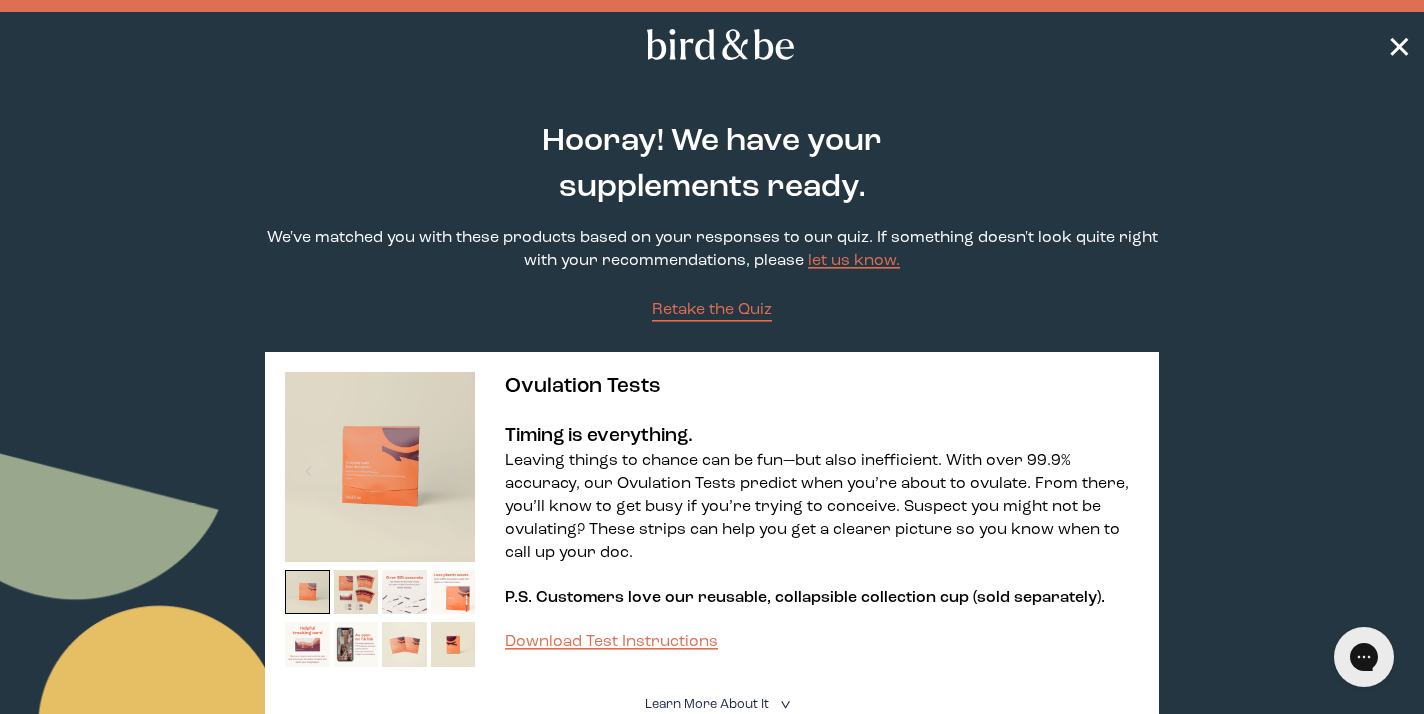 click on "✕" at bounding box center (1399, 45) 